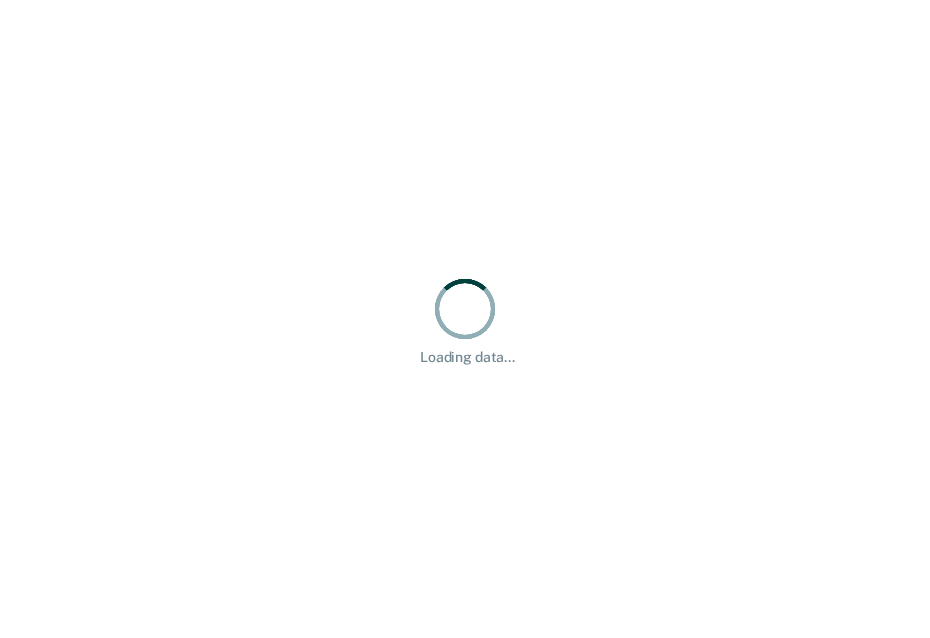 scroll, scrollTop: 0, scrollLeft: 0, axis: both 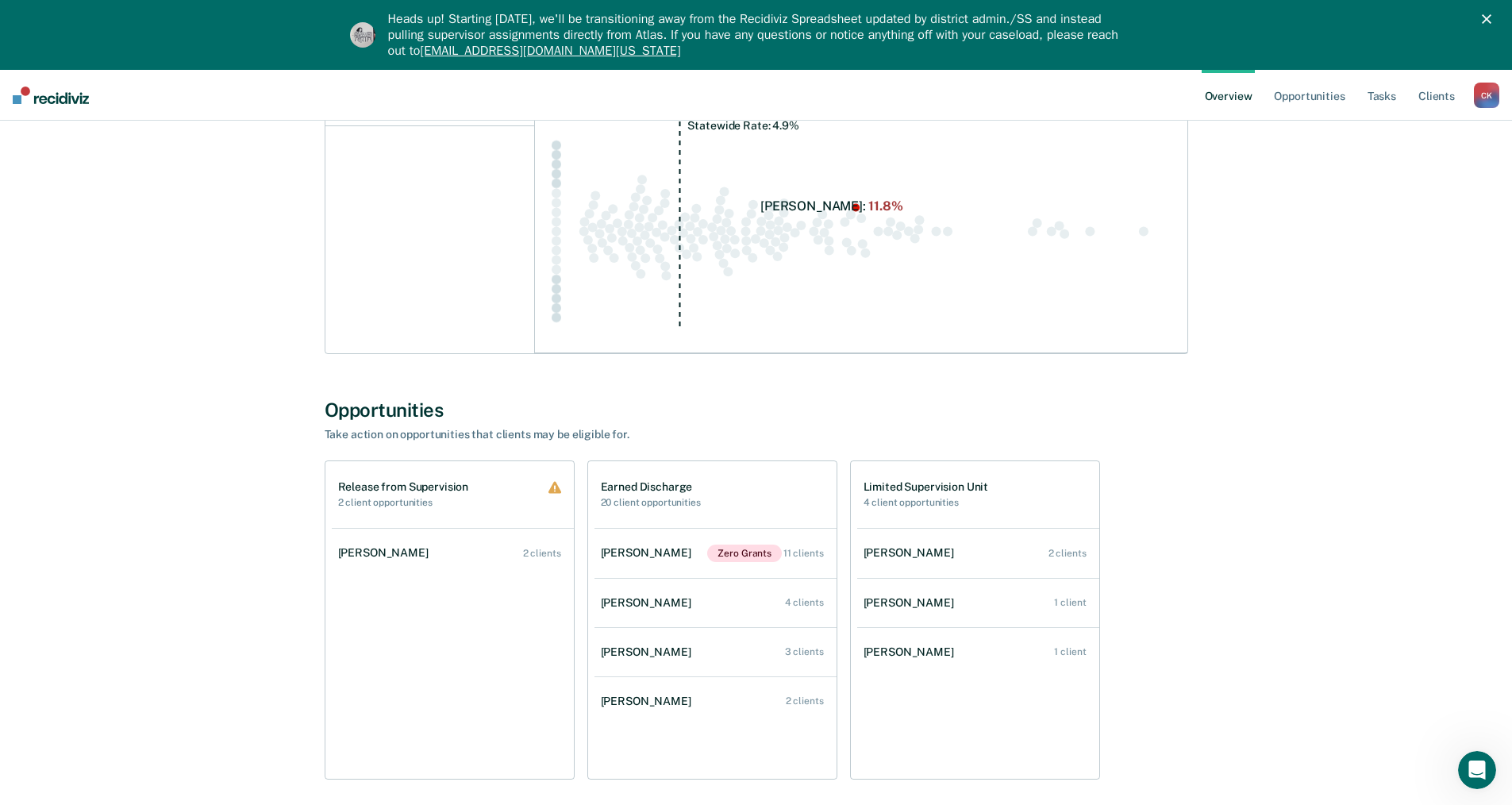 click on "C K" at bounding box center [1487, 95] 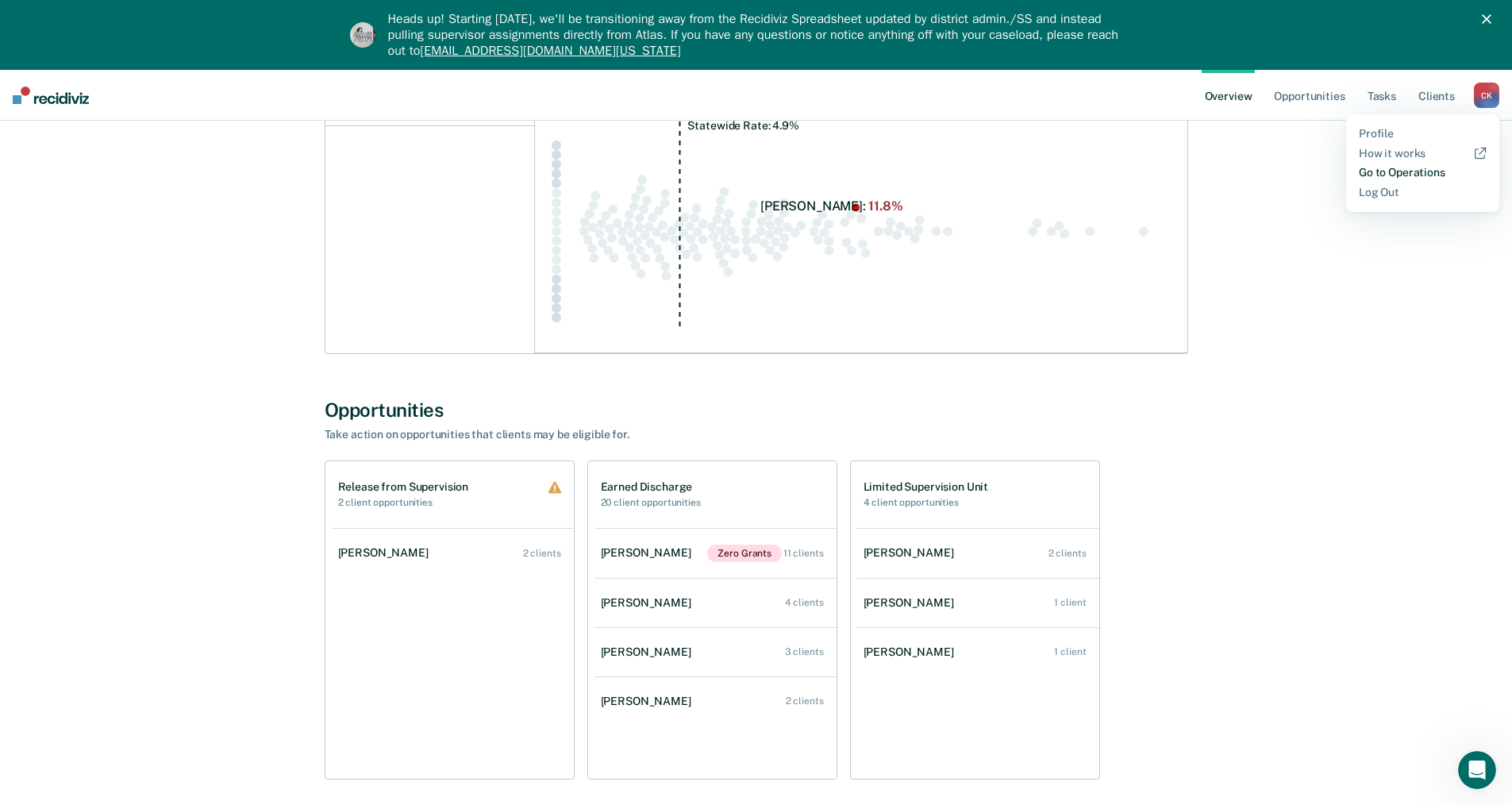 click on "Go to Operations" at bounding box center (1422, 172) 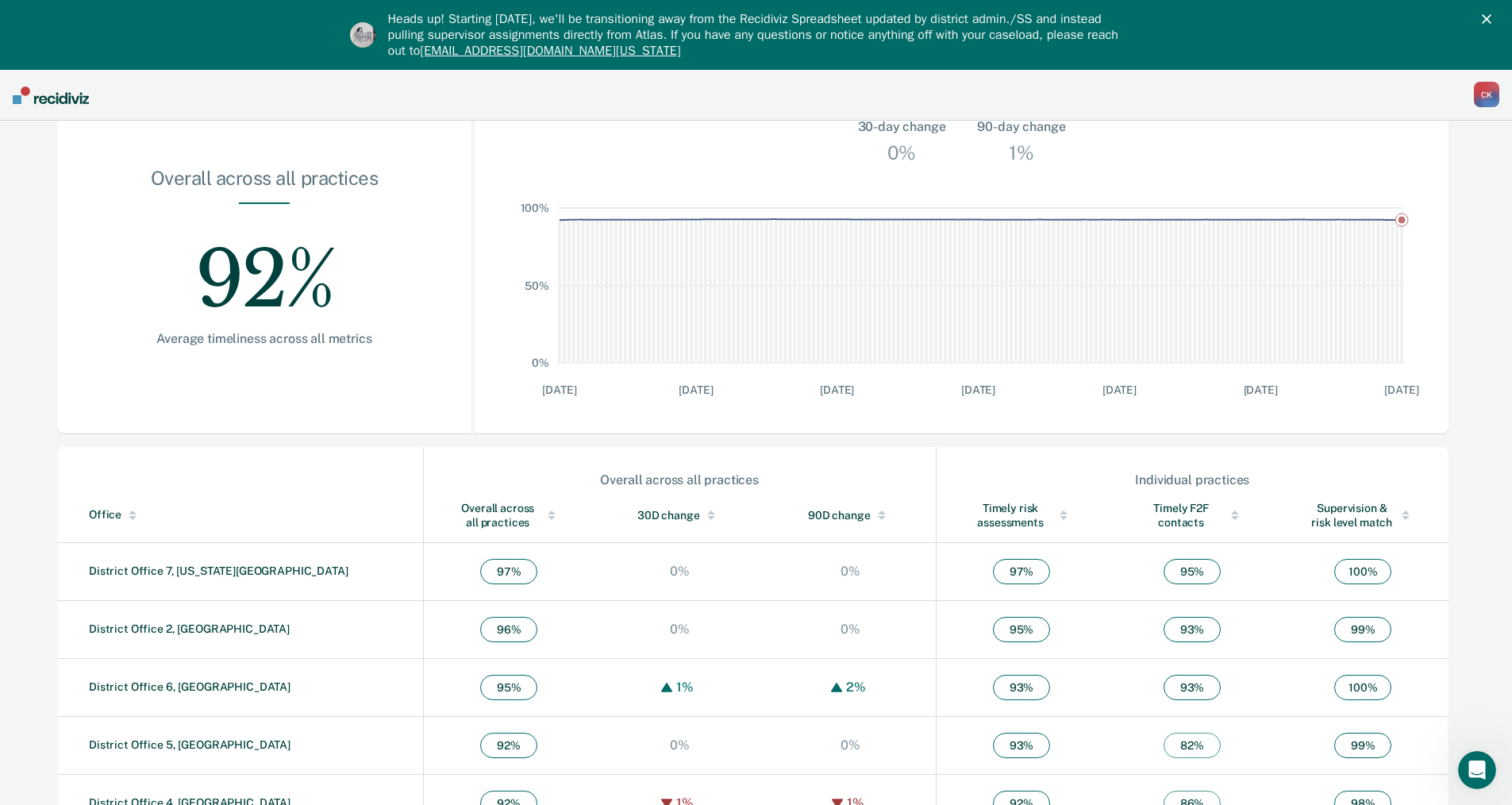scroll, scrollTop: 218, scrollLeft: 0, axis: vertical 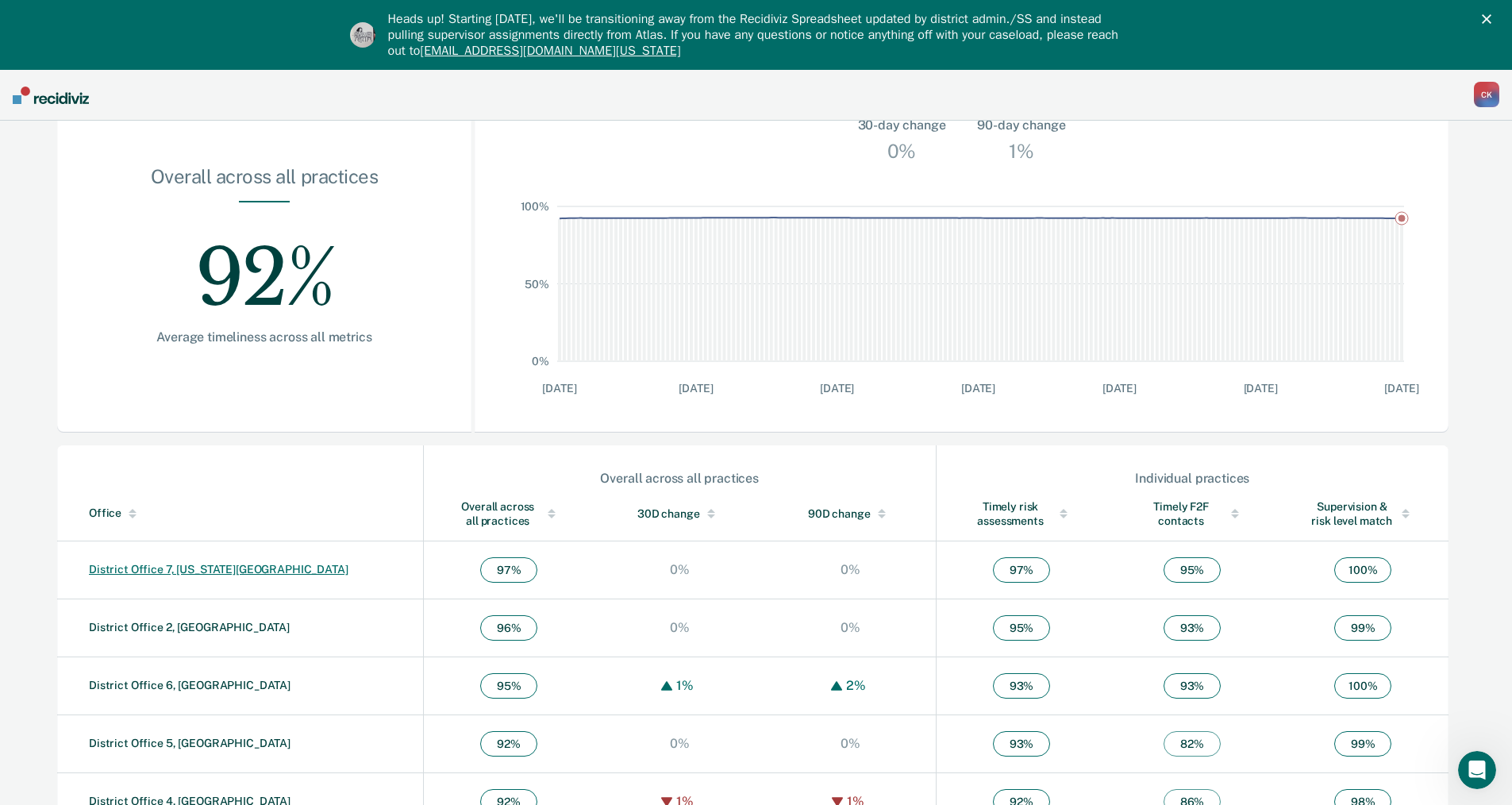 click on "District Office 7, [US_STATE][GEOGRAPHIC_DATA]" at bounding box center (218, 569) 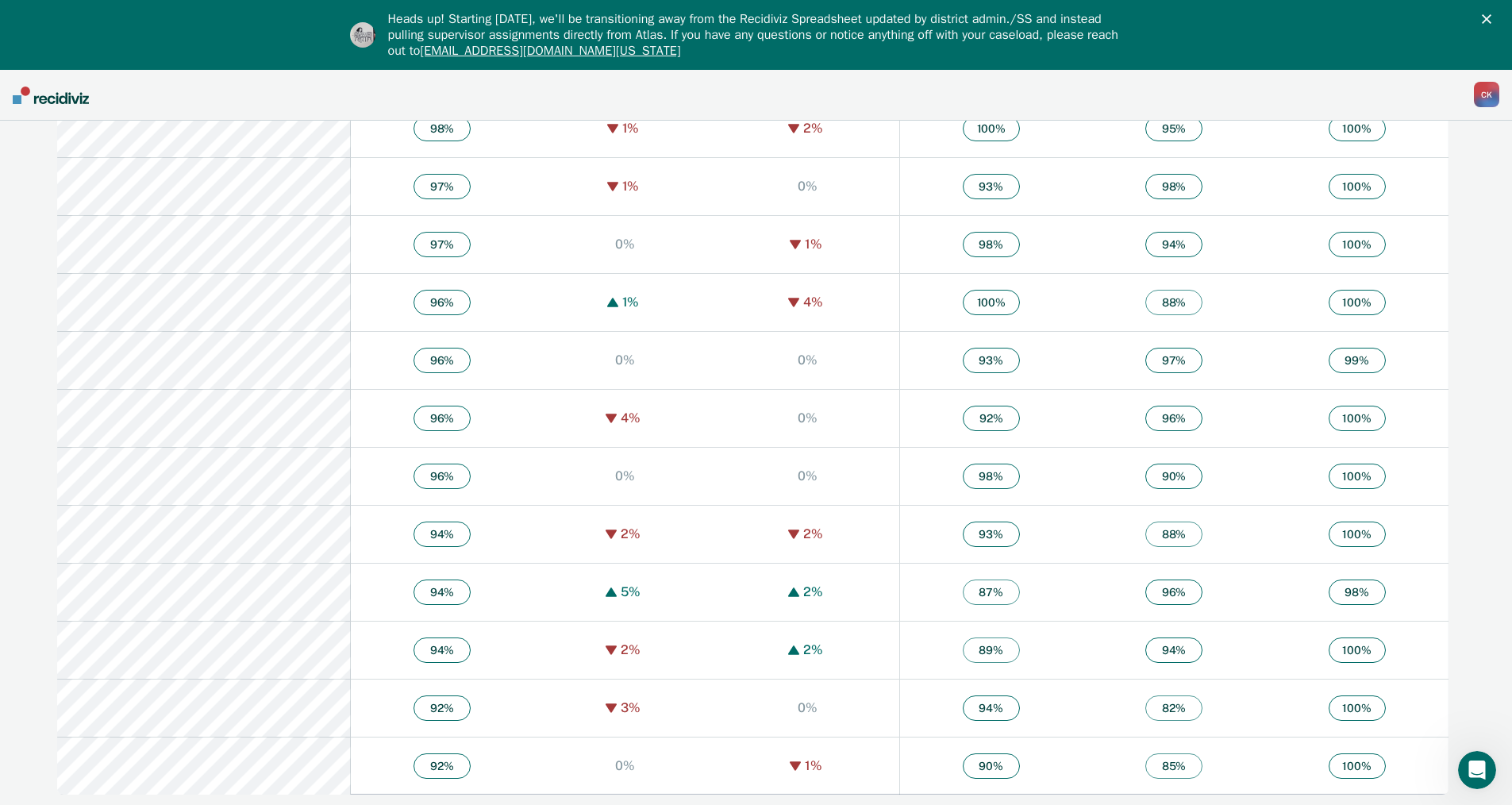 scroll, scrollTop: 1357, scrollLeft: 0, axis: vertical 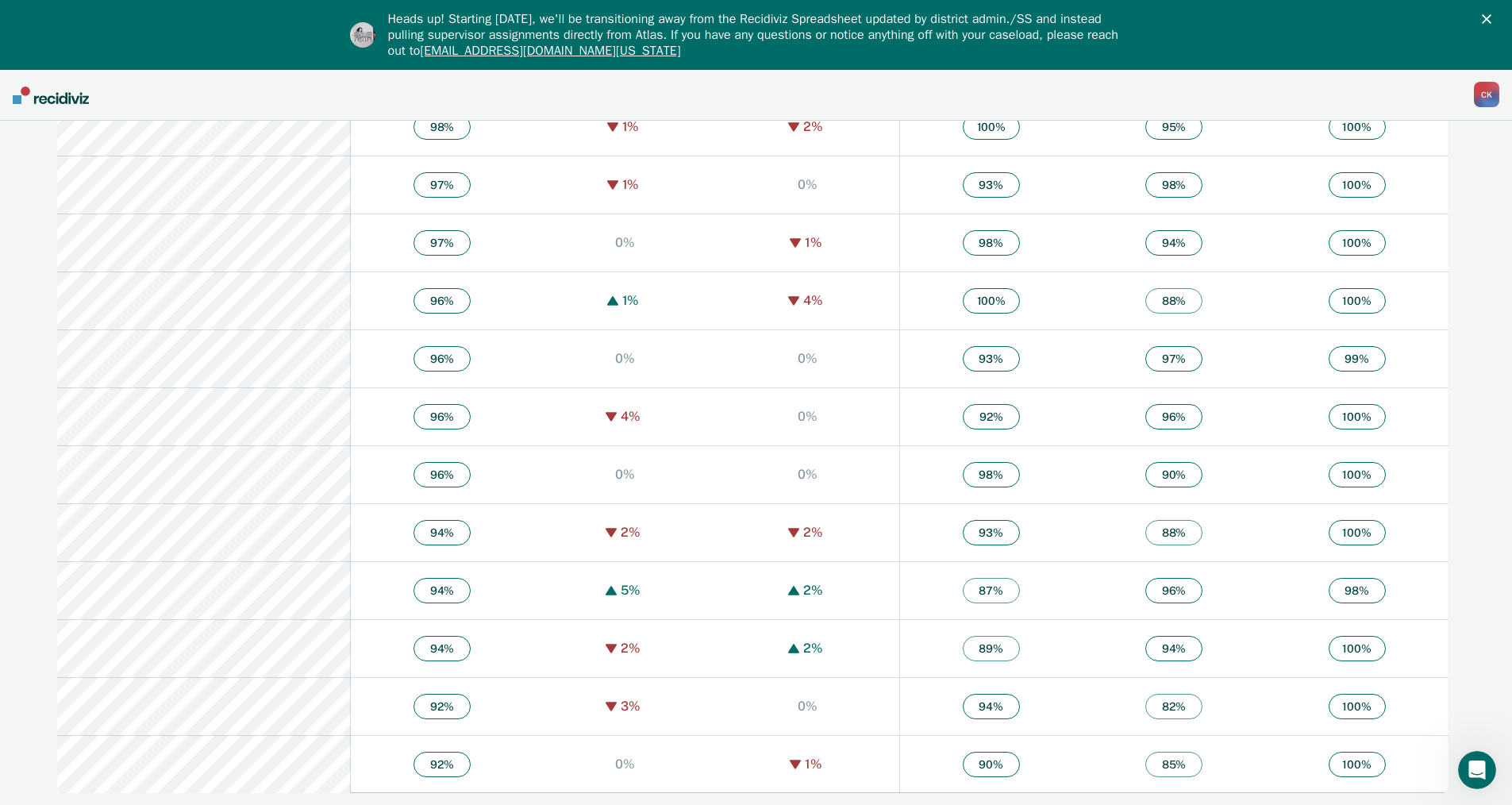 click 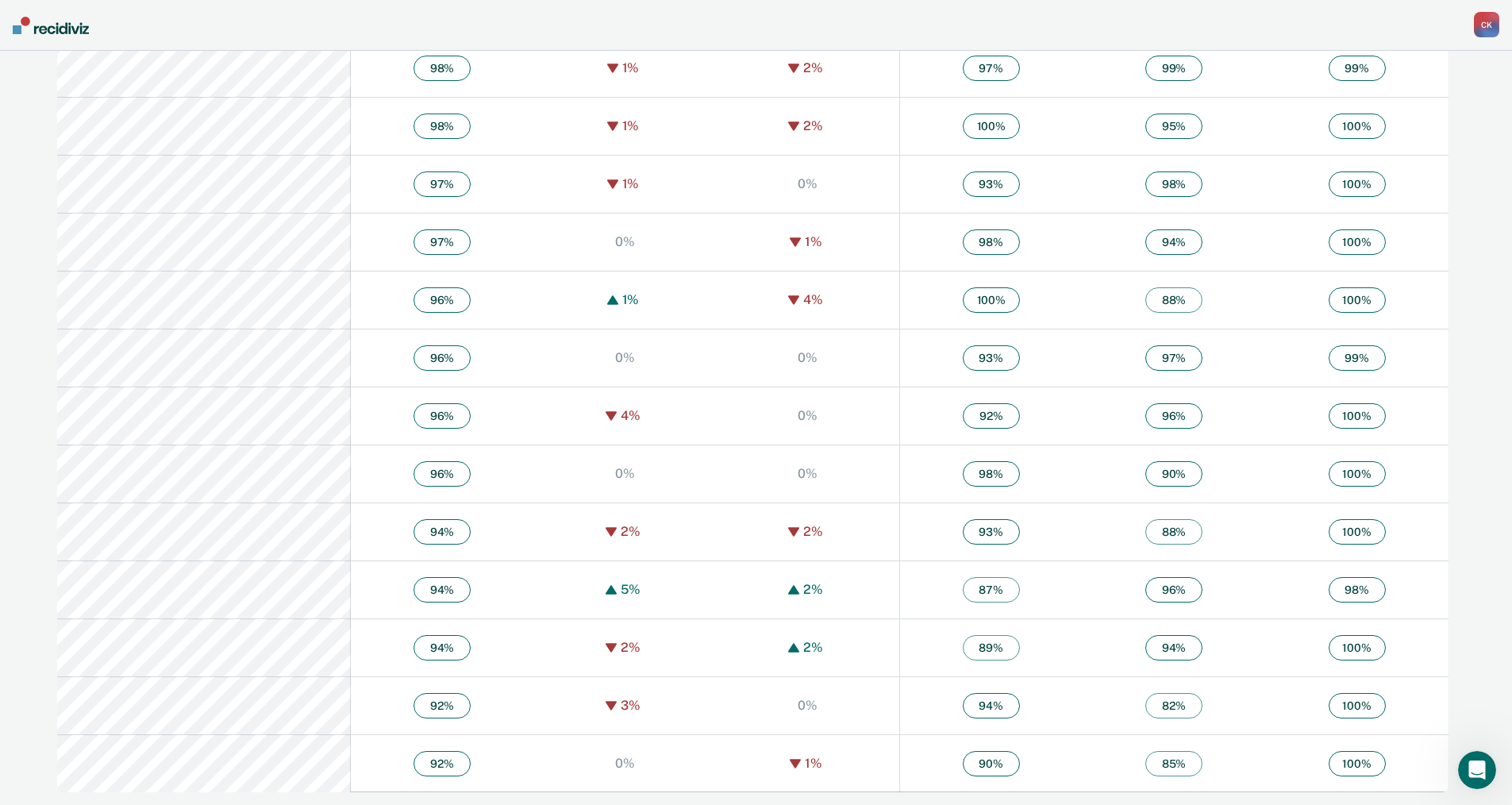 scroll, scrollTop: 1287, scrollLeft: 0, axis: vertical 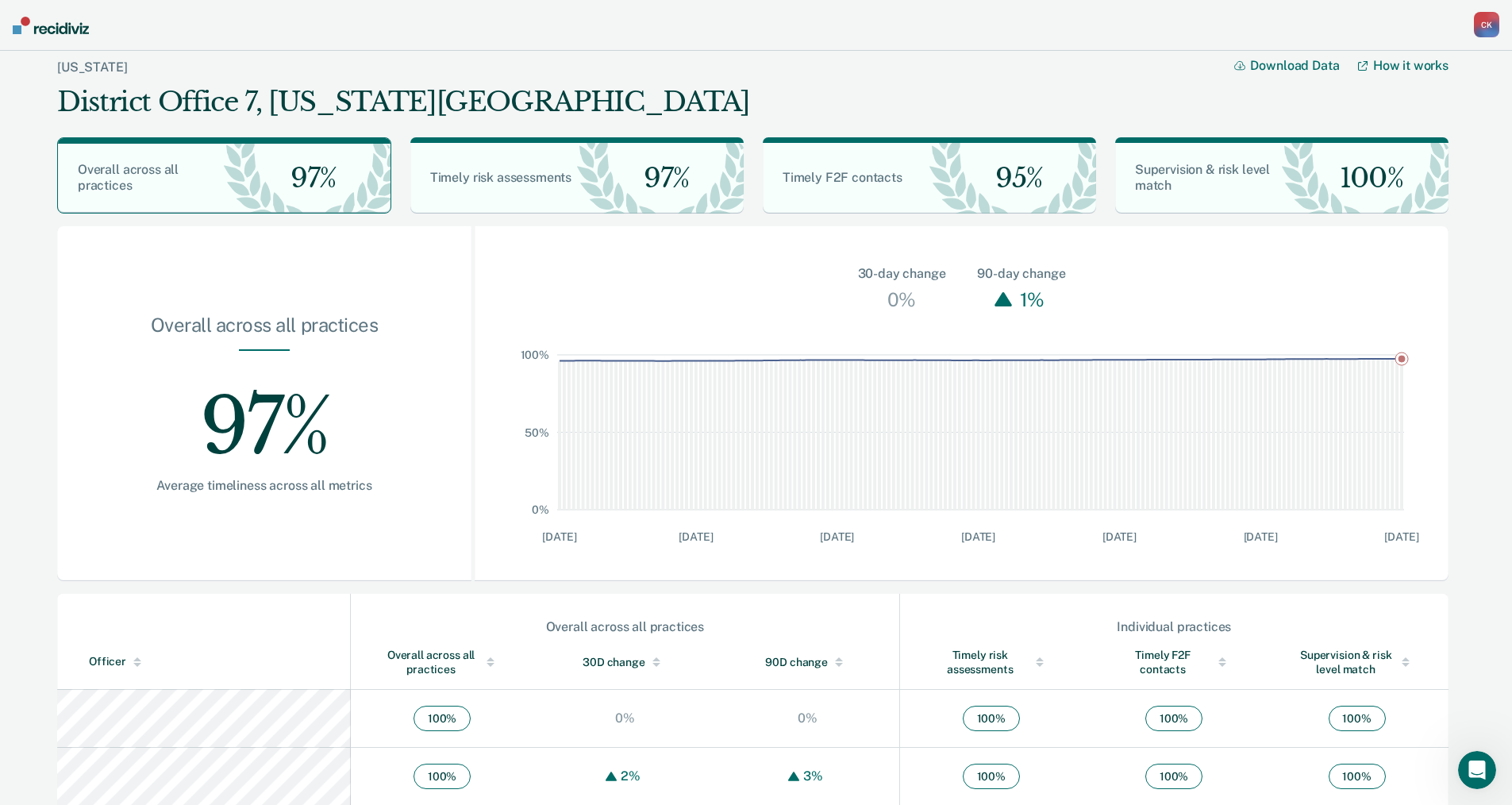 click on "C K" at bounding box center [1487, 25] 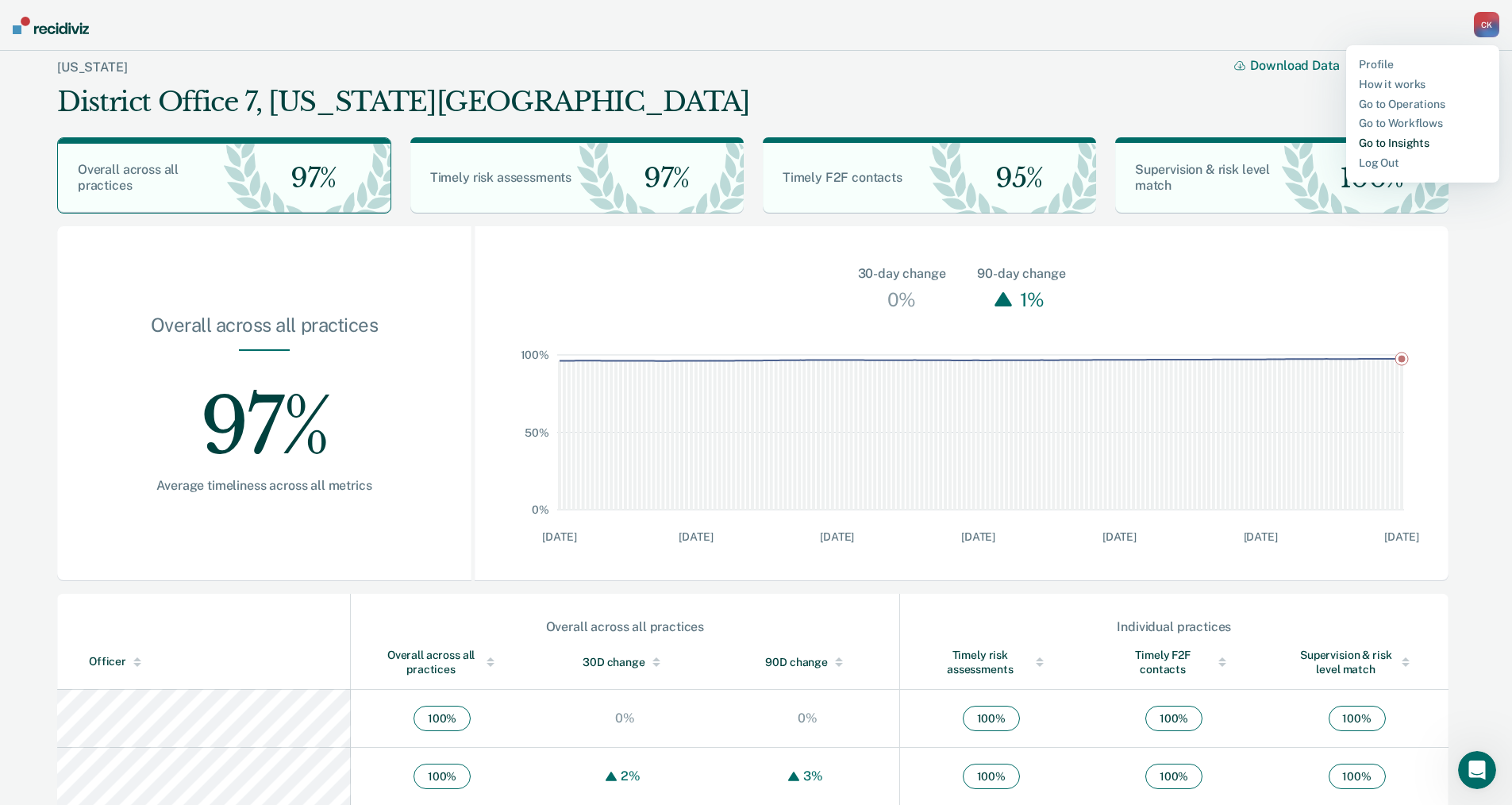 click on "Go to Insights" at bounding box center [1422, 143] 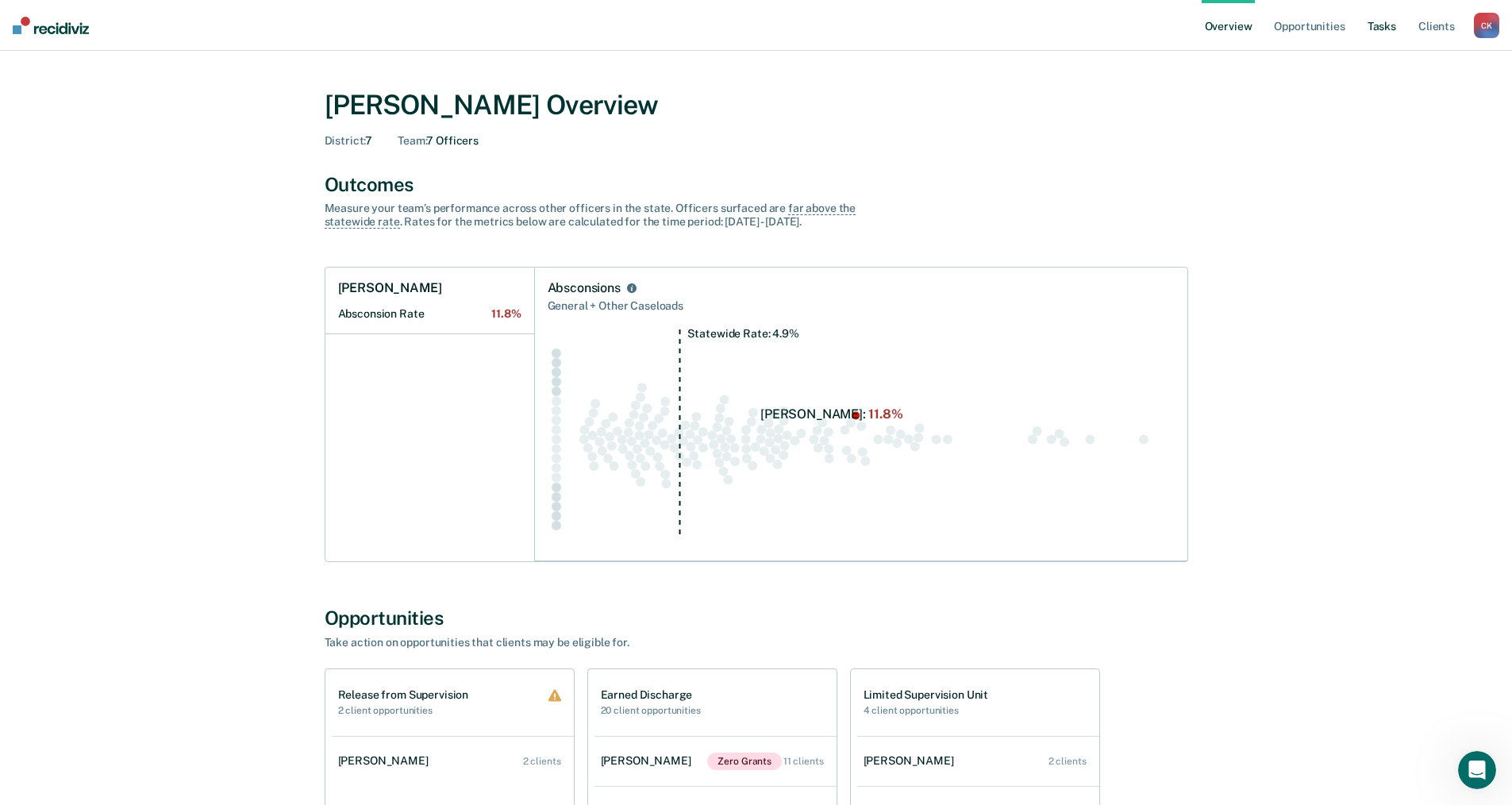 click on "Tasks" at bounding box center (1382, 25) 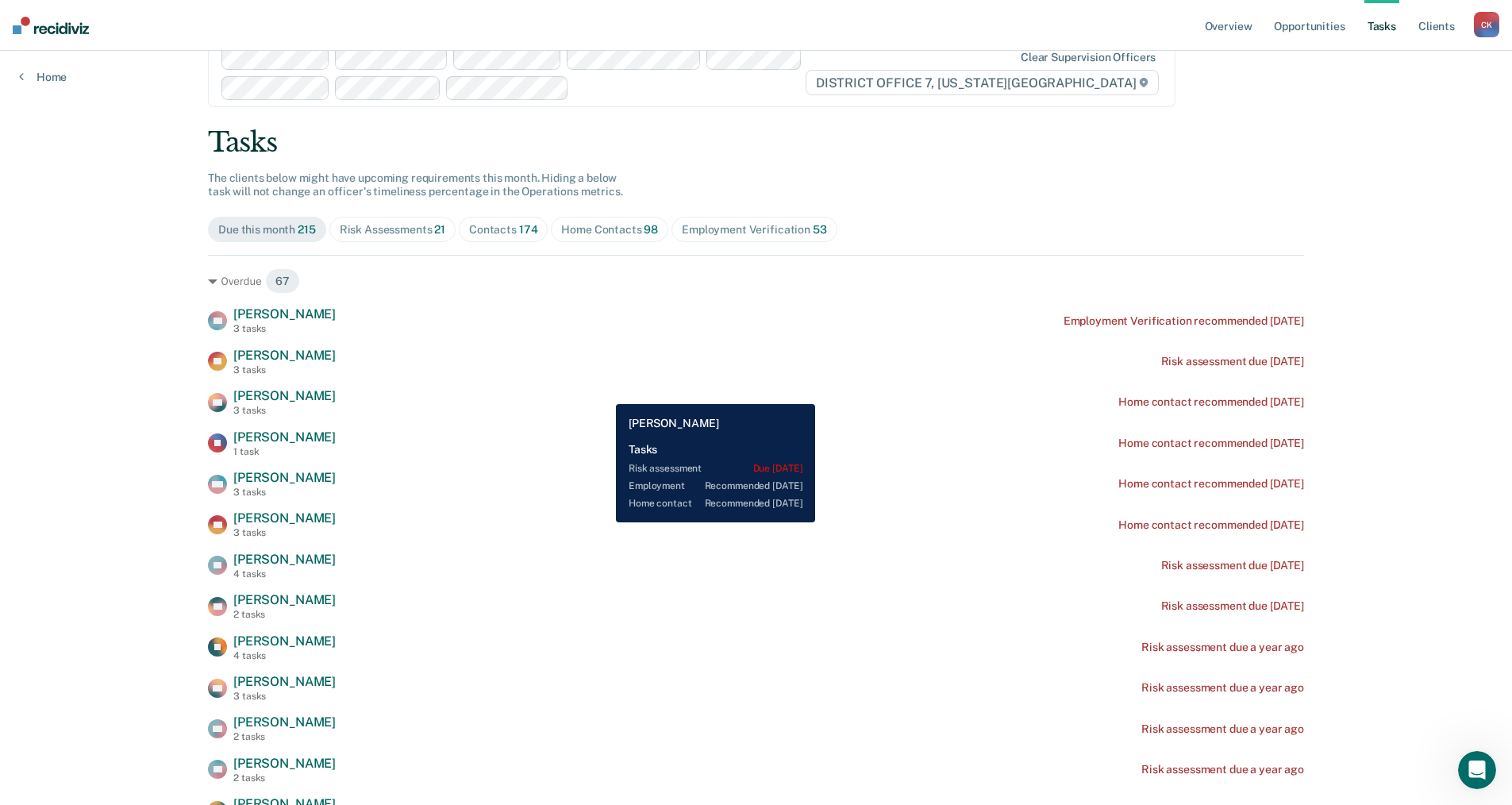 scroll, scrollTop: 40, scrollLeft: 0, axis: vertical 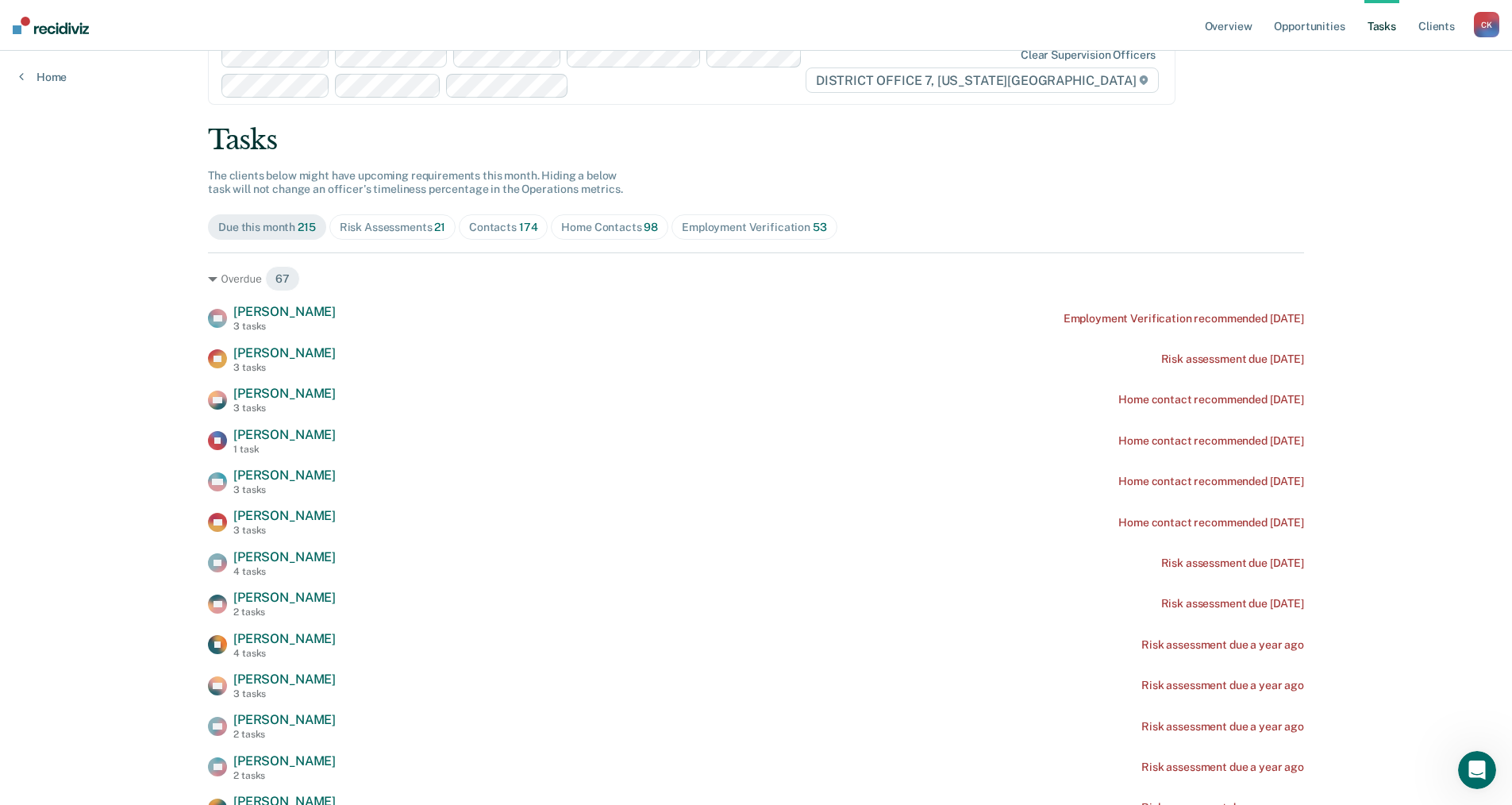 click on "Risk Assessments   21" at bounding box center (392, 227) 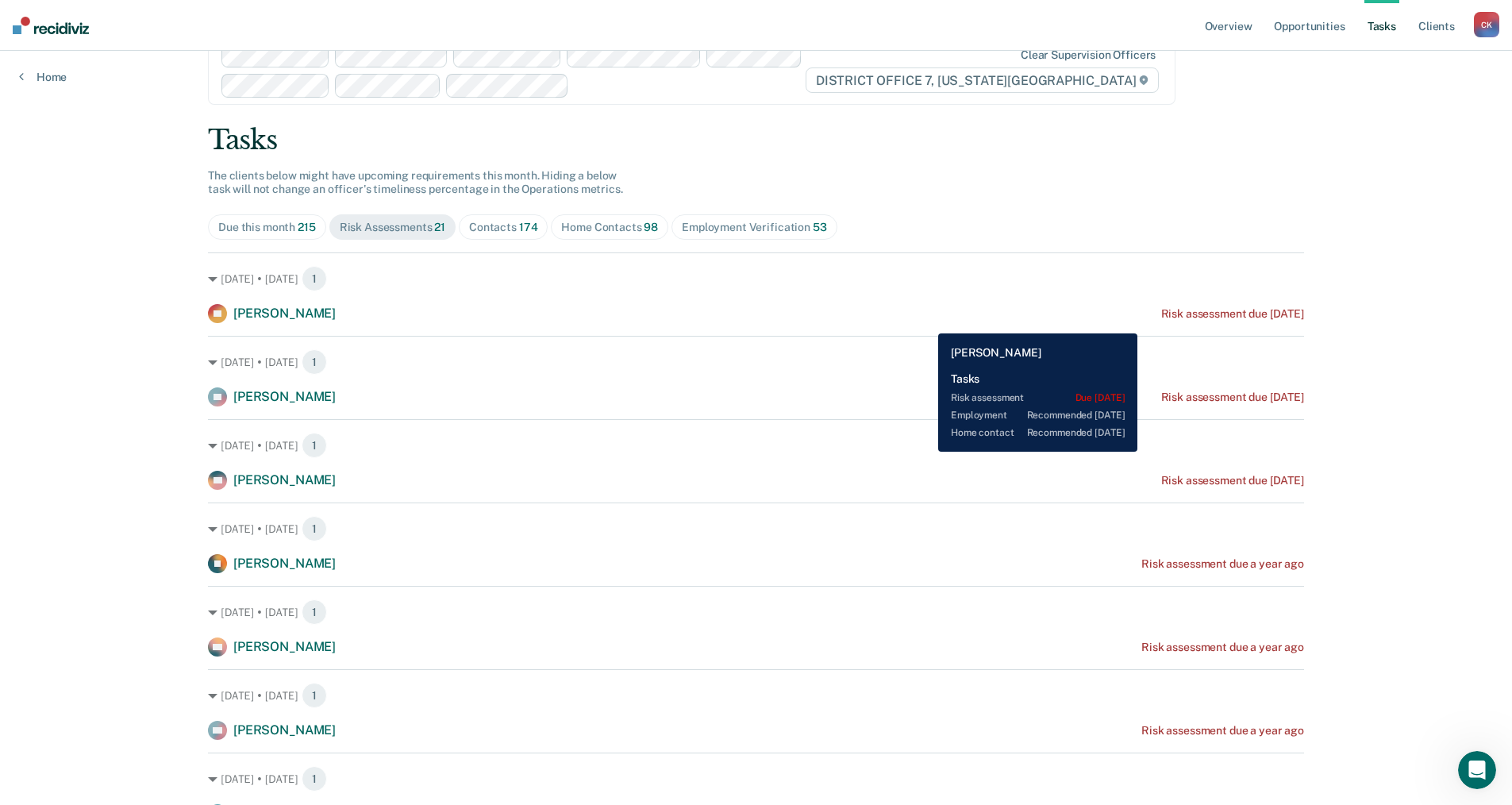 click on "[DATE] • [DATE]   1 TF [PERSON_NAME] Risk assessment due [DATE]" at bounding box center (756, 371) 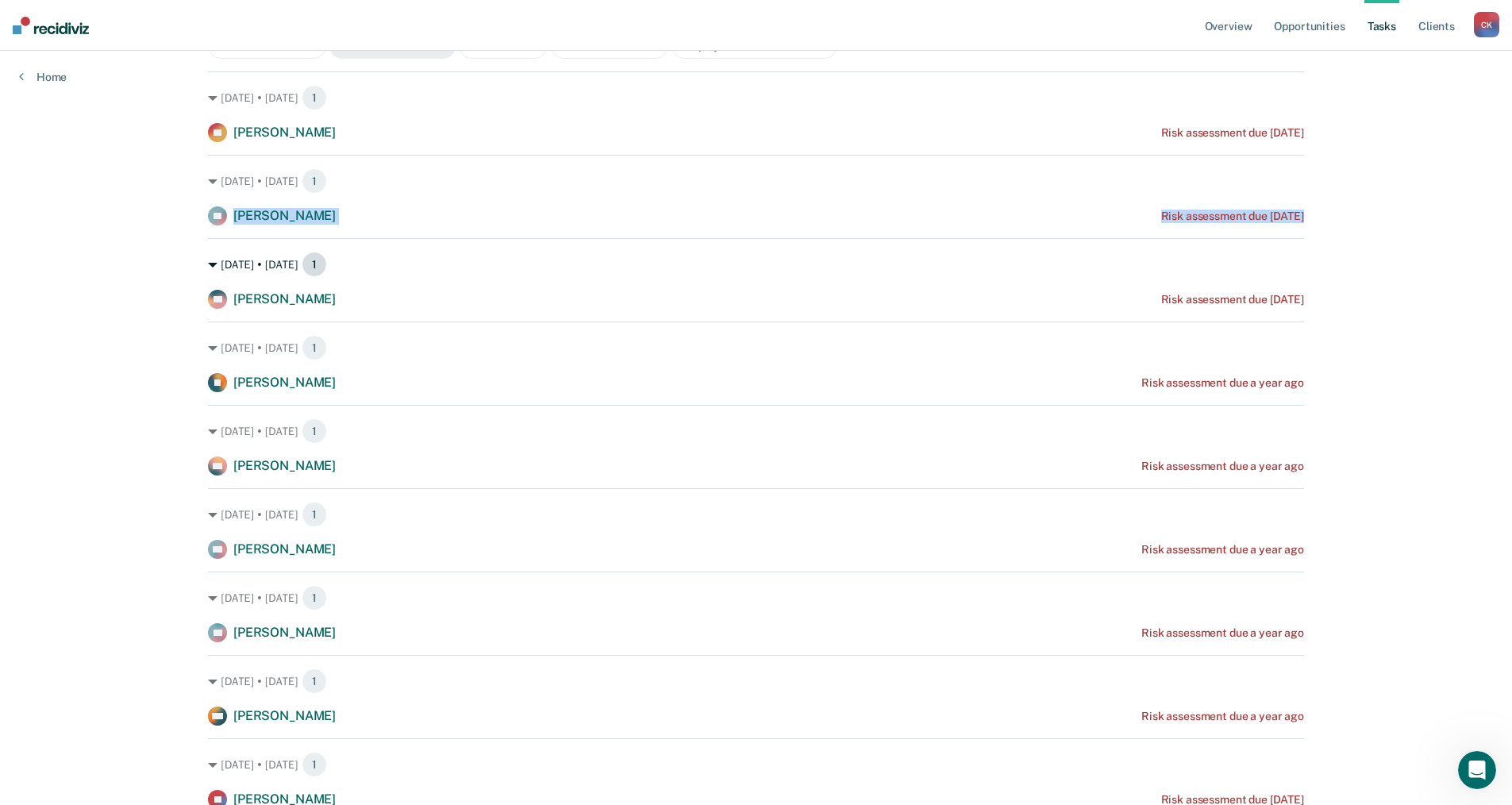 scroll, scrollTop: 0, scrollLeft: 0, axis: both 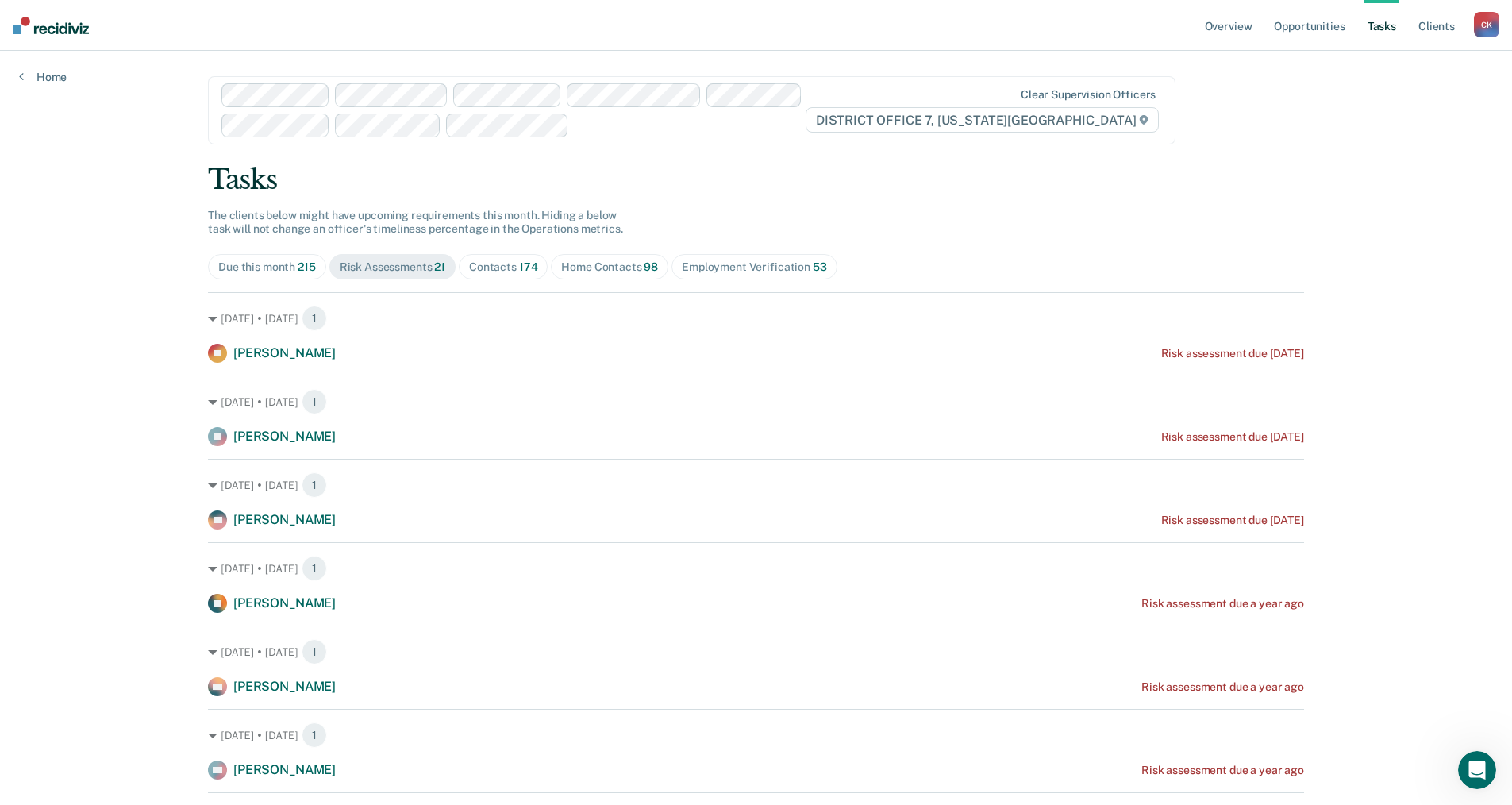 click on "Home Contacts   98" at bounding box center [610, 267] 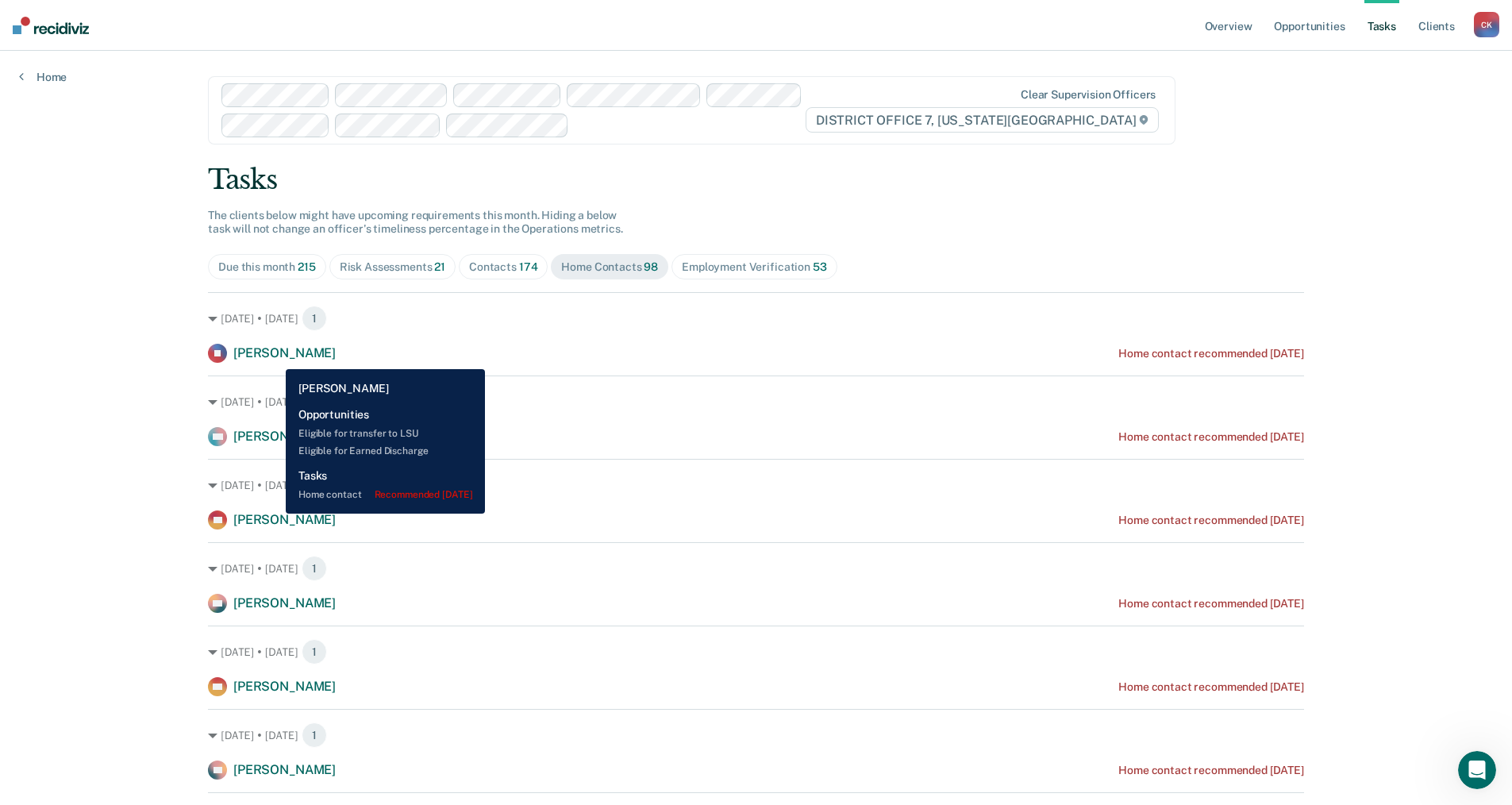click on "[PERSON_NAME]" at bounding box center (284, 352) 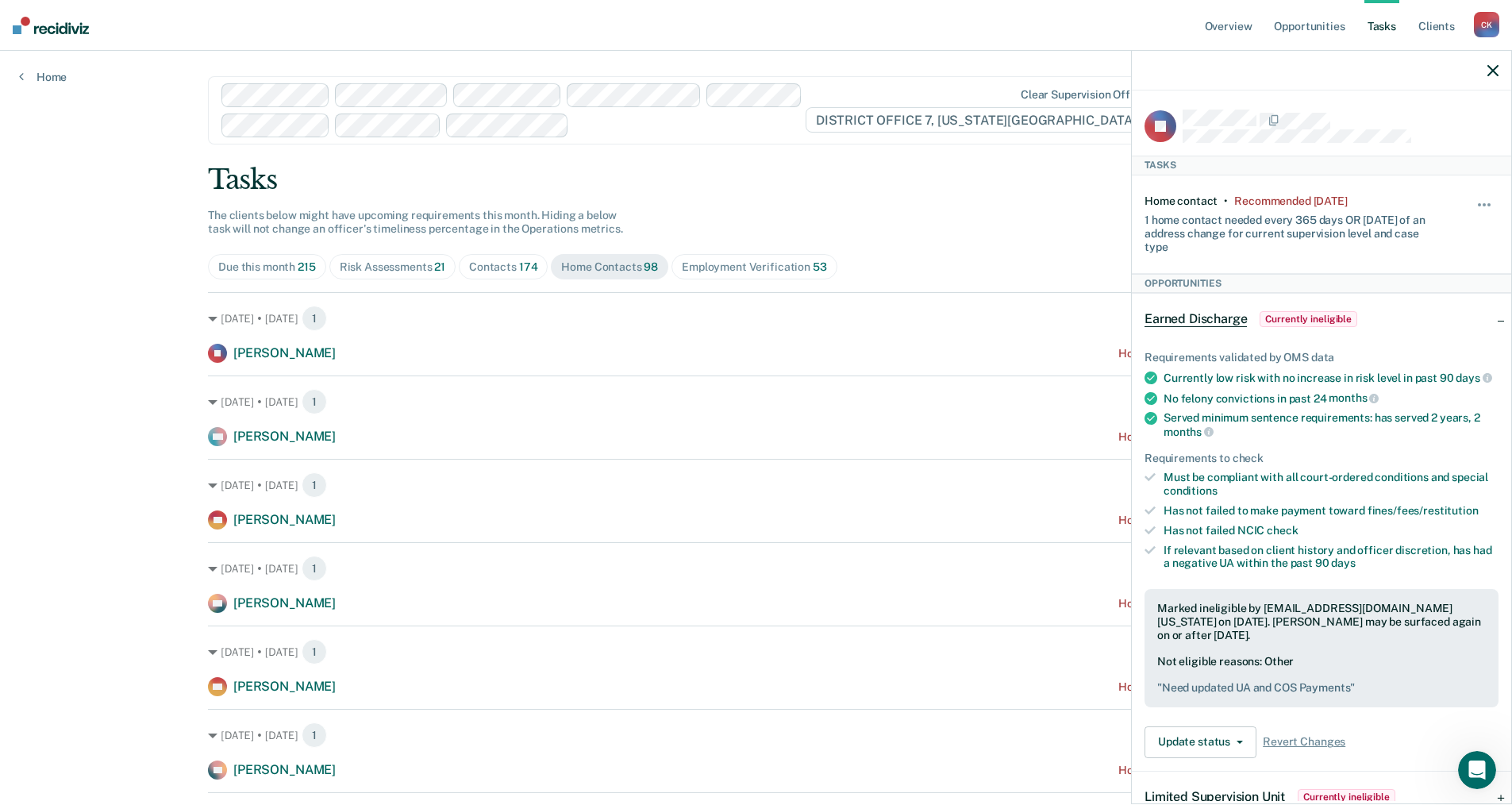 click 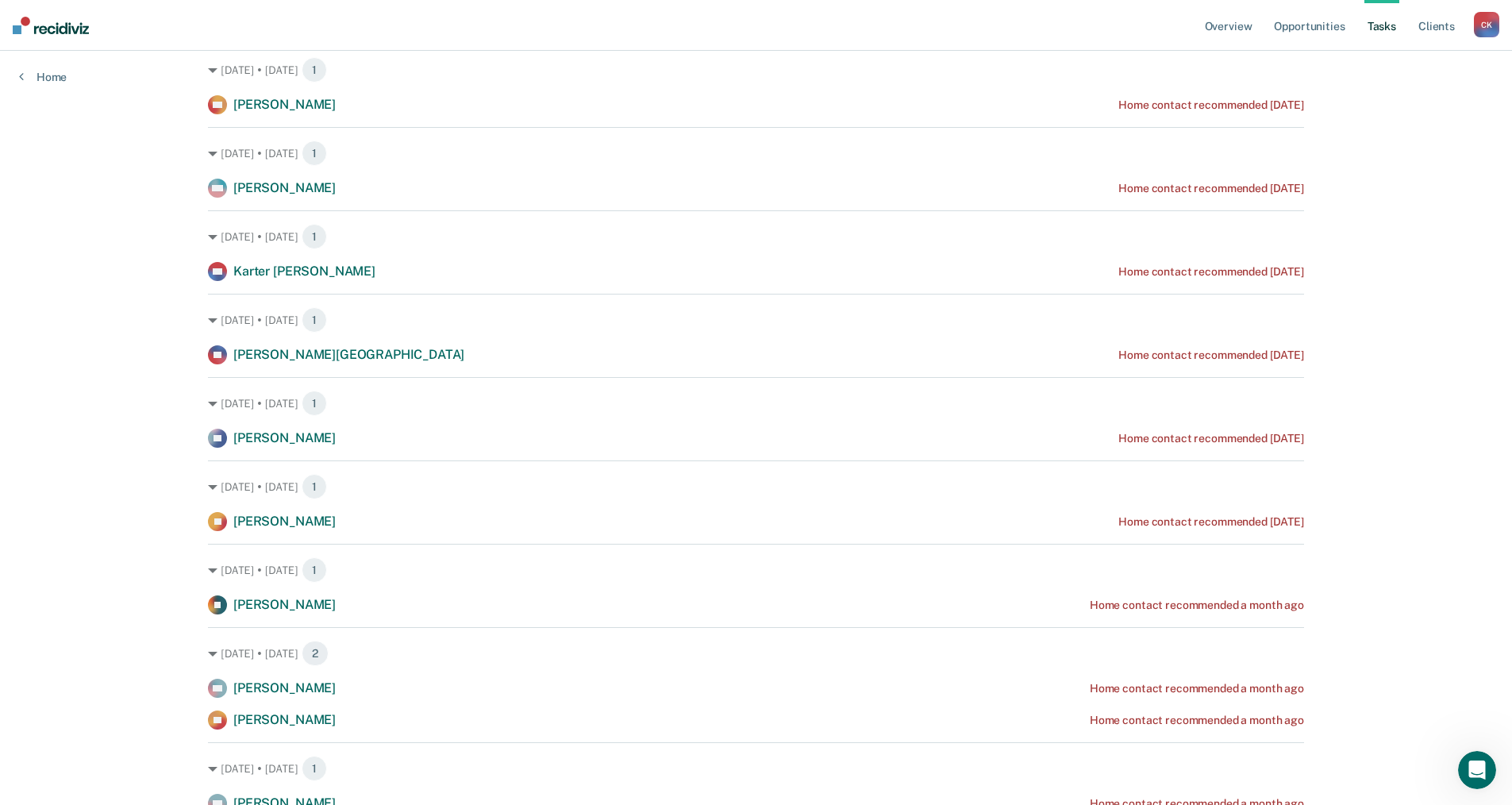 scroll, scrollTop: 973, scrollLeft: 0, axis: vertical 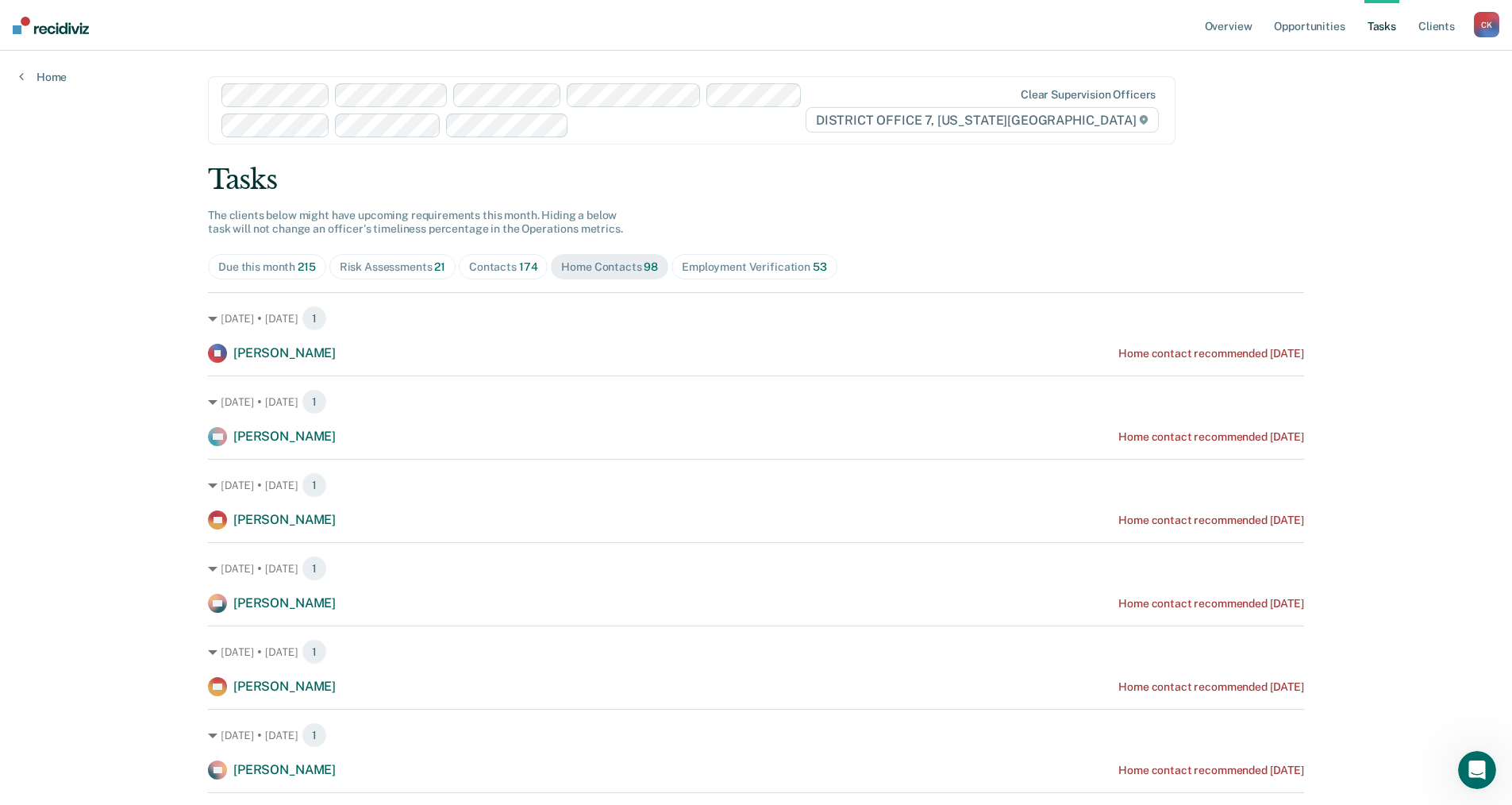 click on "Risk Assessments   21" at bounding box center (392, 267) 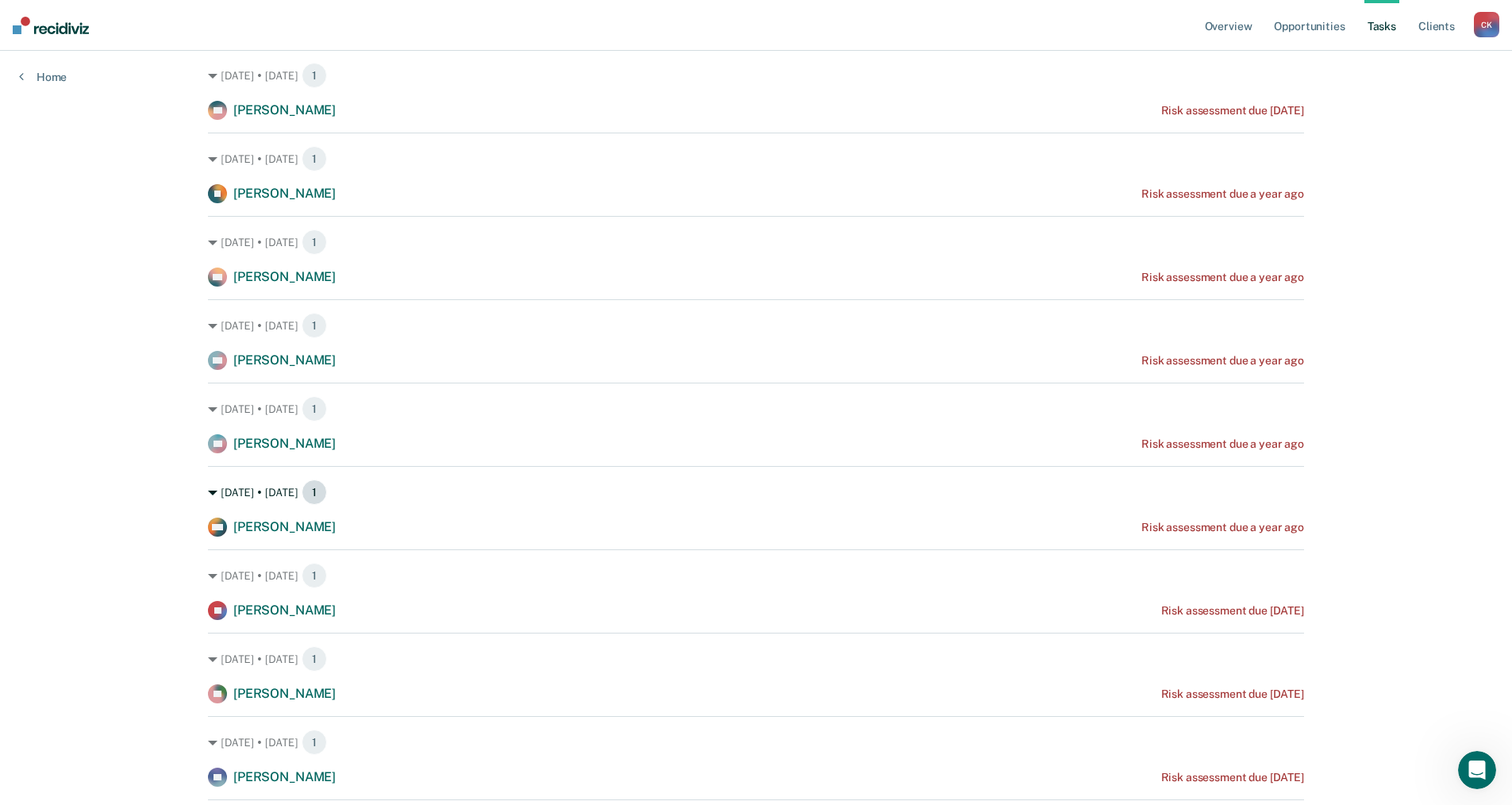 scroll, scrollTop: 417, scrollLeft: 0, axis: vertical 